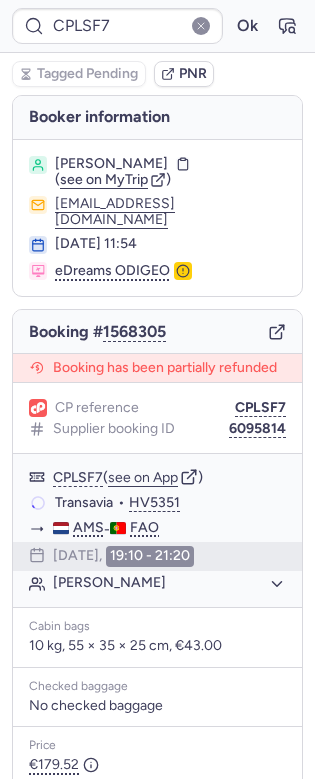 scroll, scrollTop: 0, scrollLeft: 0, axis: both 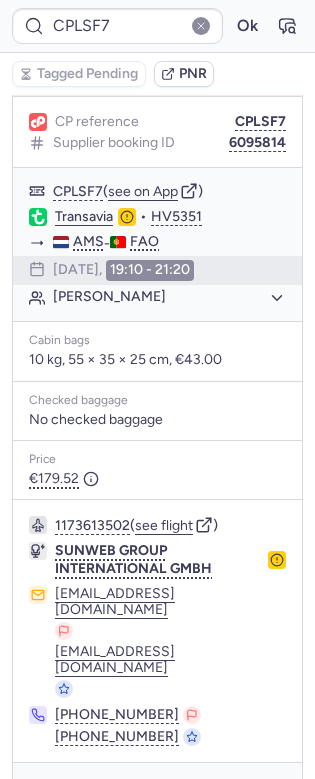 type on "CPZIOM" 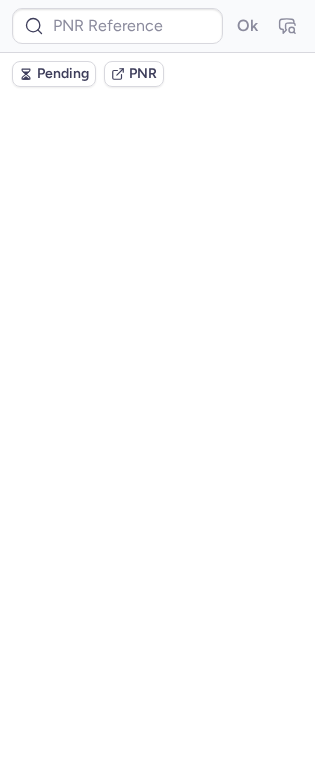 scroll, scrollTop: 0, scrollLeft: 0, axis: both 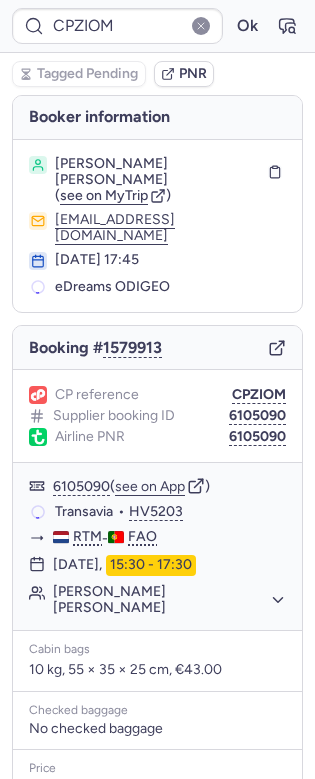 type on "CPUOHB" 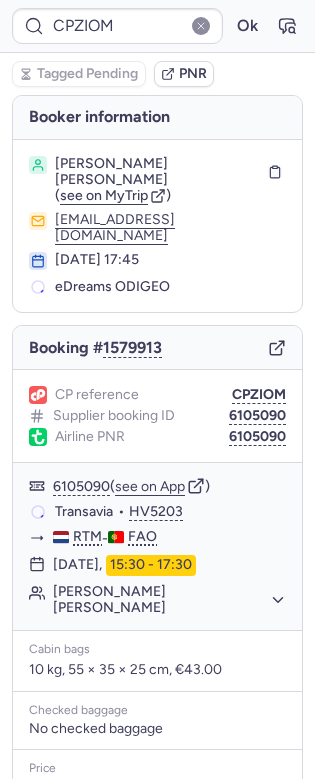 type on "C1143692" 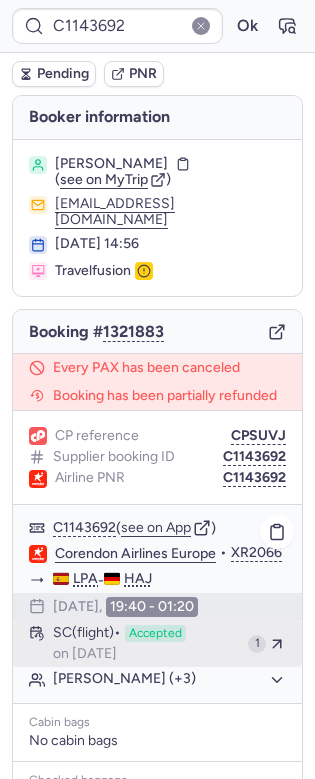 click on "on [DATE]" at bounding box center (85, 654) 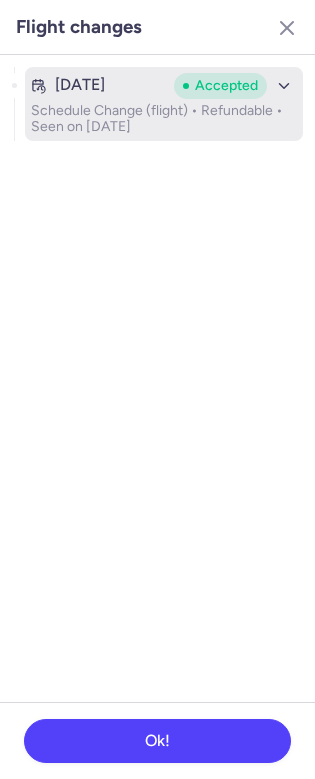 click on "Schedule Change (flight) • Refundable • Seen on [DATE]" at bounding box center (164, 119) 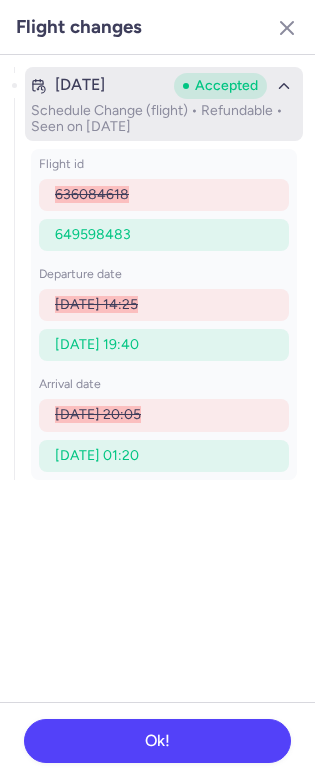 click on "Schedule Change (flight) • Refundable • Seen on [DATE]" at bounding box center [164, 119] 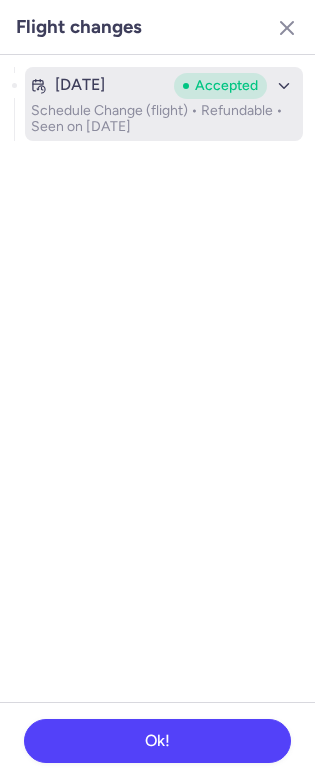 click on "Schedule Change (flight) • Refundable • Seen on [DATE]" at bounding box center [164, 119] 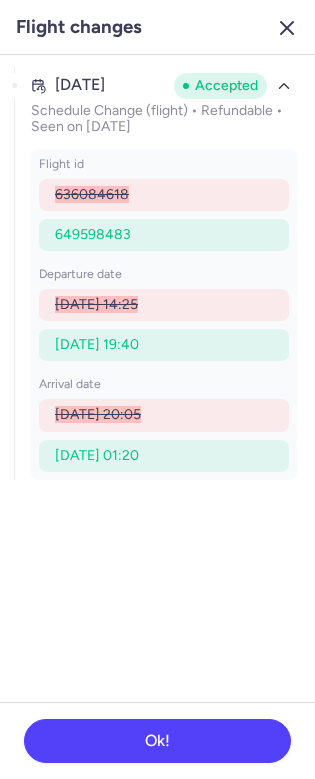 click 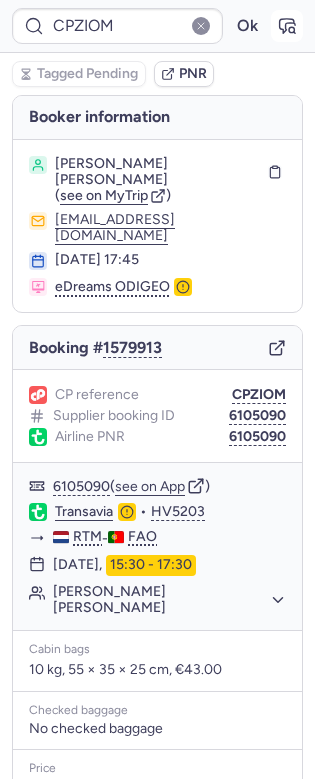 click 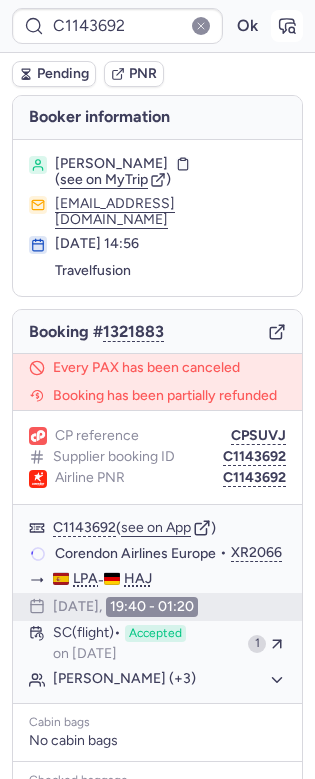 click 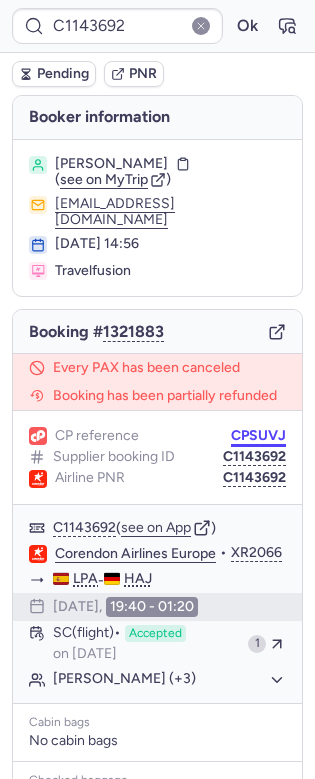 click on "CPSUVJ" at bounding box center (258, 436) 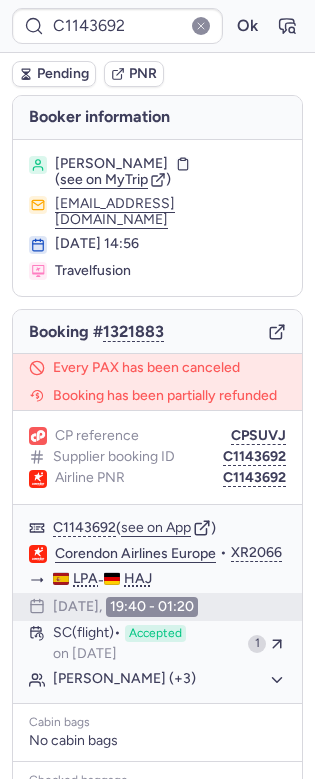 type on "CPZIOM" 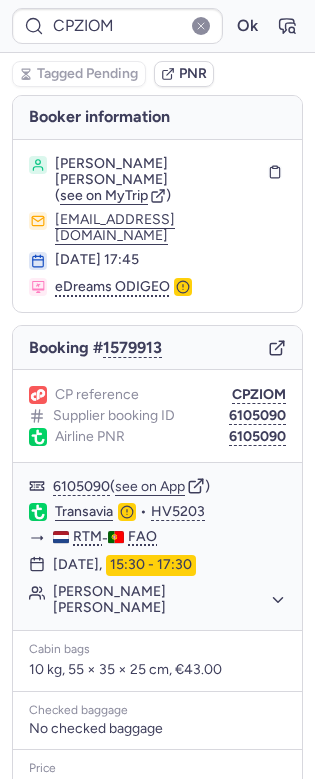 type on "CPZCOX" 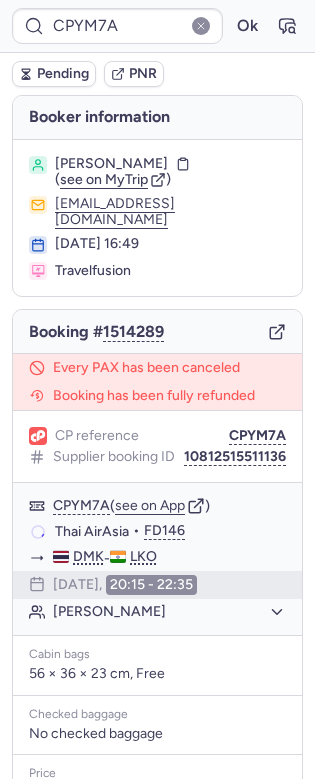 type on "CPZIOM" 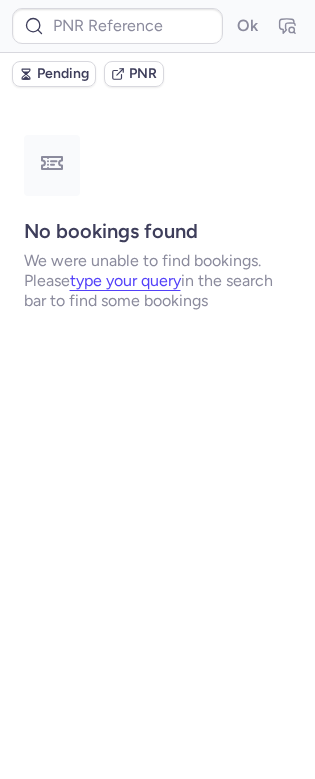 type on "CPZIOM" 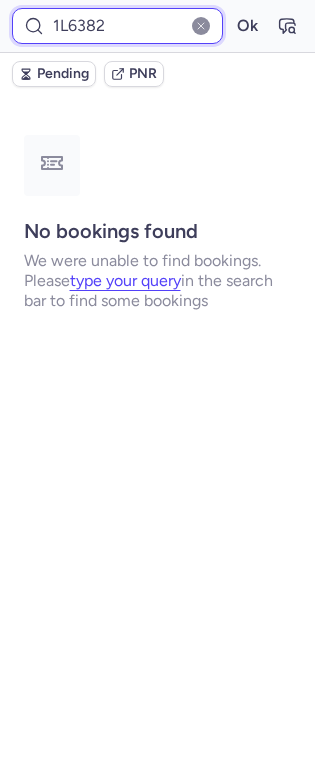 click on "1L6382" at bounding box center (117, 26) 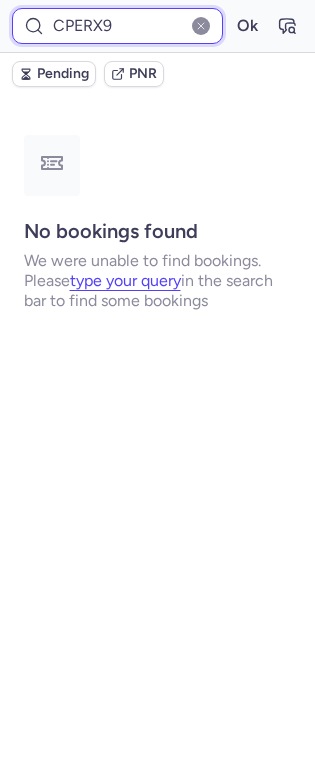 click on "Ok" at bounding box center (247, 26) 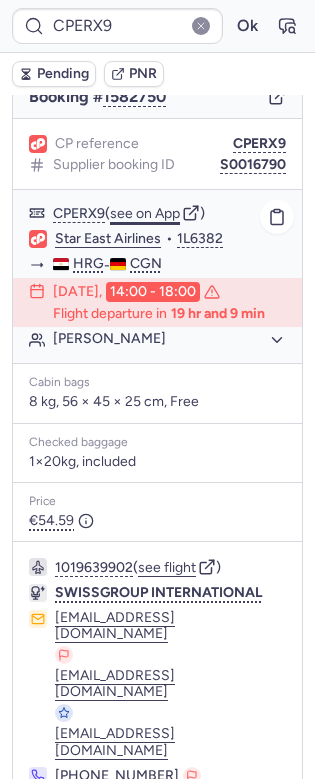 scroll, scrollTop: 286, scrollLeft: 0, axis: vertical 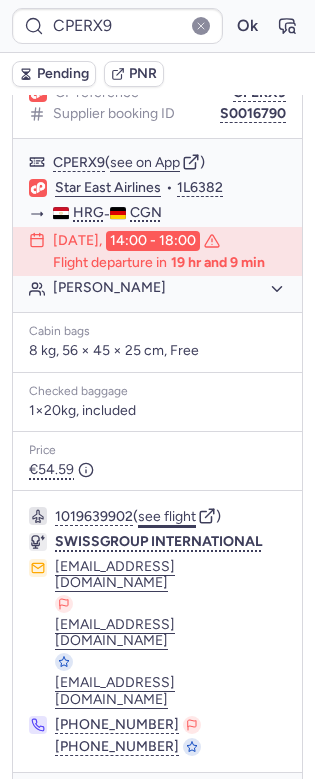 click on "see flight" 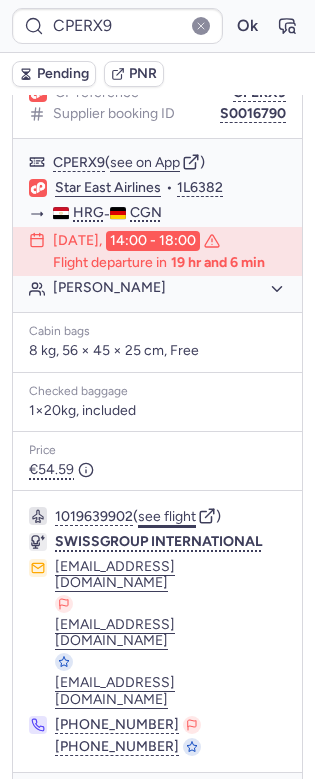 scroll, scrollTop: 266, scrollLeft: 0, axis: vertical 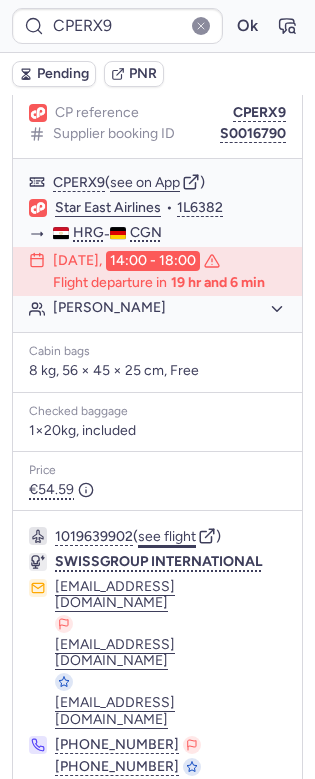 type on "CPCWJE" 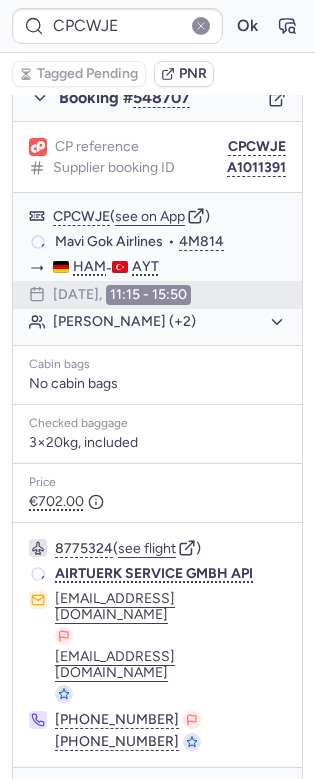 scroll, scrollTop: 396, scrollLeft: 0, axis: vertical 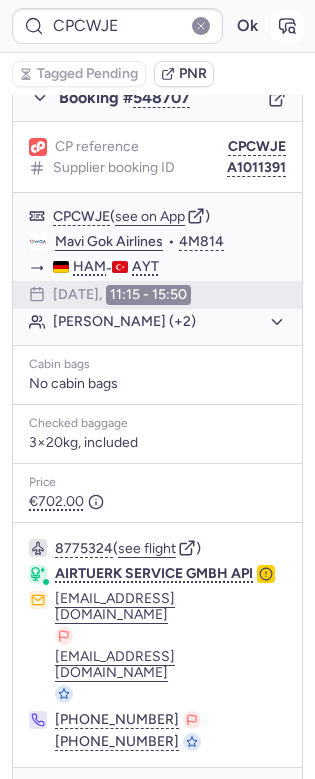 click 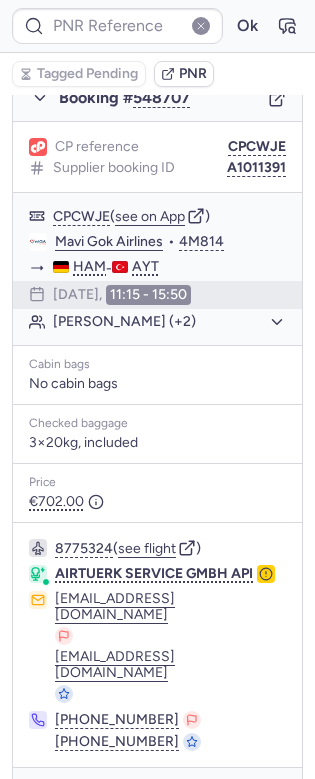 type on "CPCWJE" 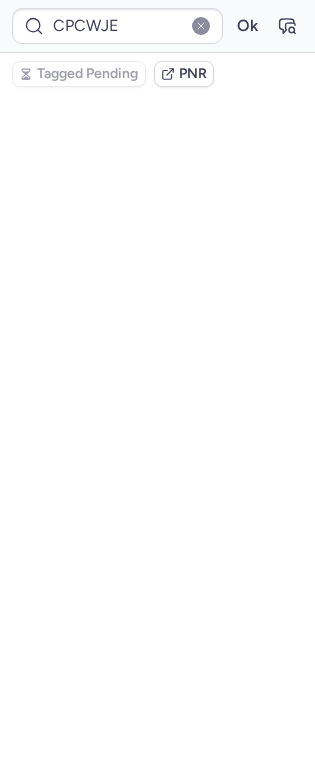 scroll, scrollTop: 0, scrollLeft: 0, axis: both 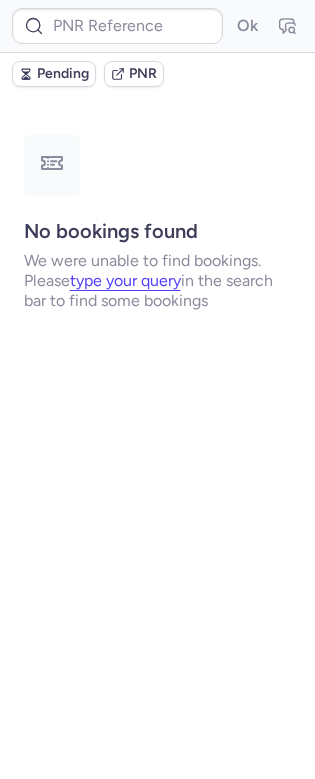 type on "CPCWJE" 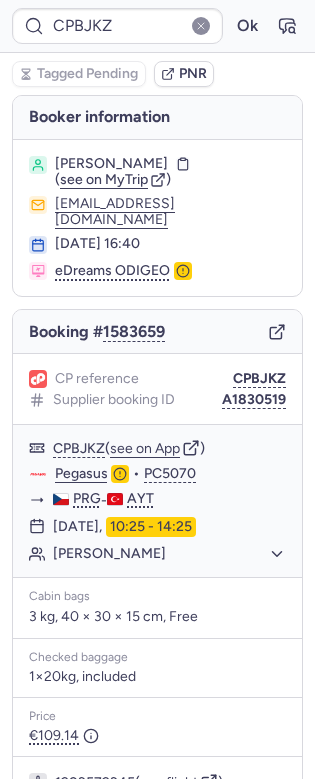type on "CPO48R" 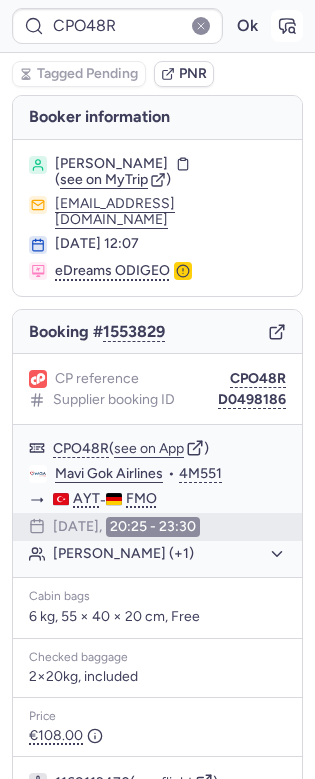 click at bounding box center (287, 26) 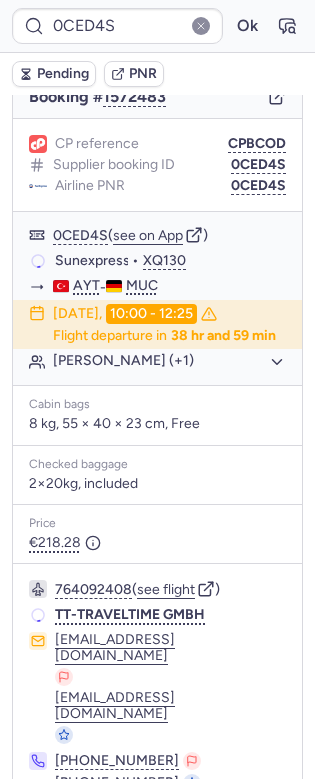 scroll, scrollTop: 215, scrollLeft: 0, axis: vertical 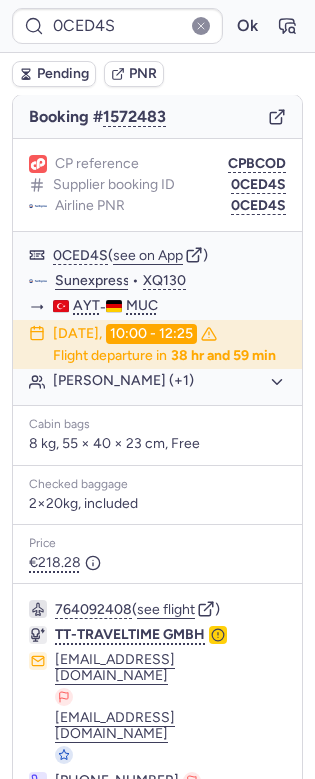 type on "CPQODX" 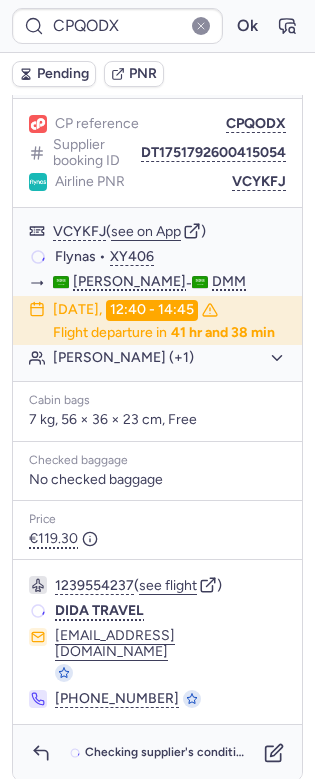 scroll, scrollTop: 213, scrollLeft: 0, axis: vertical 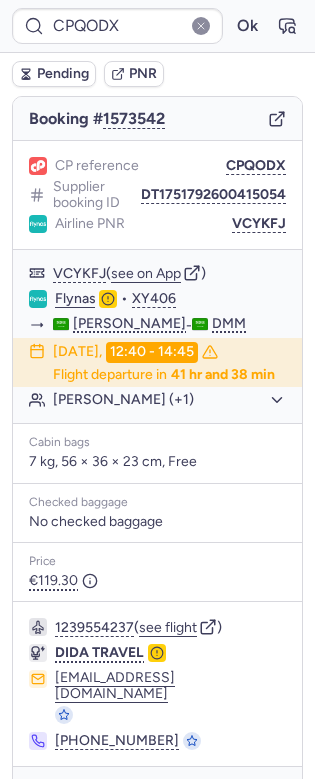click at bounding box center [41, 795] 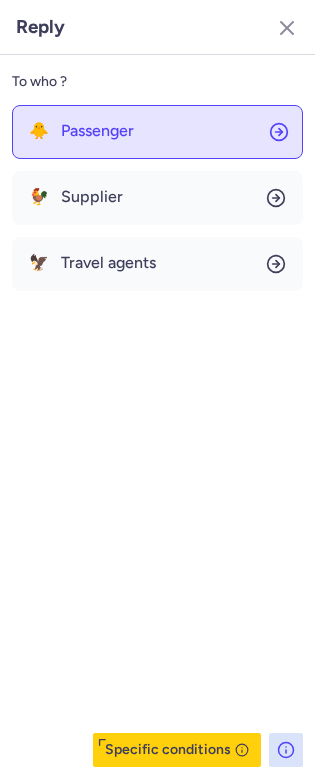 click on "🐥 Passenger" 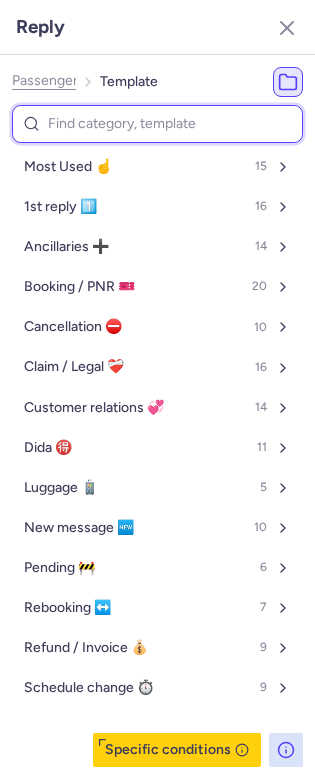 click at bounding box center (157, 124) 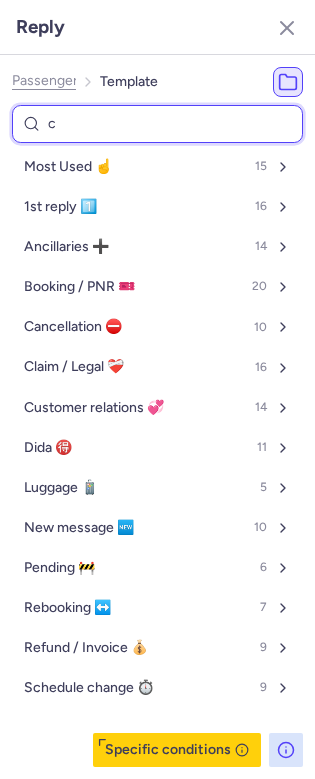 type on "ch" 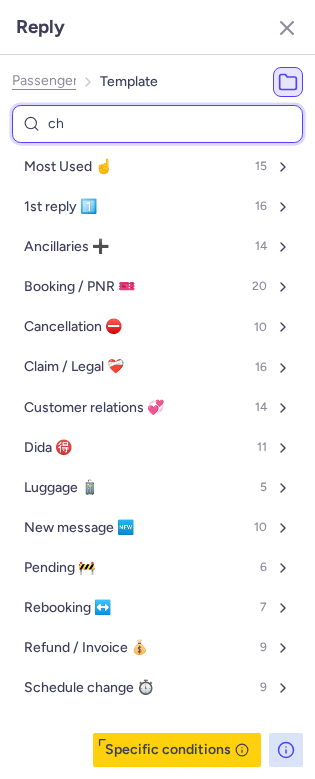 select on "en" 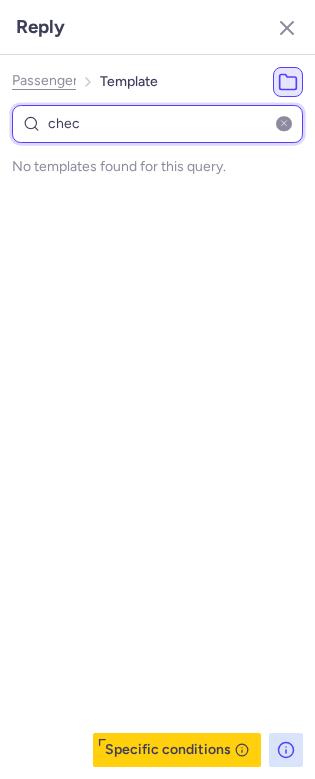 type on "che" 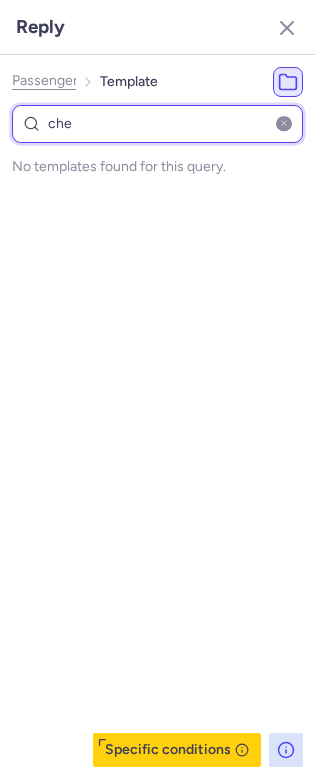 select on "en" 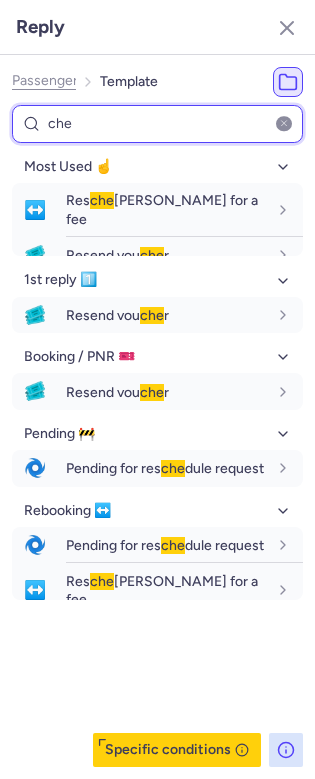 type on "ch" 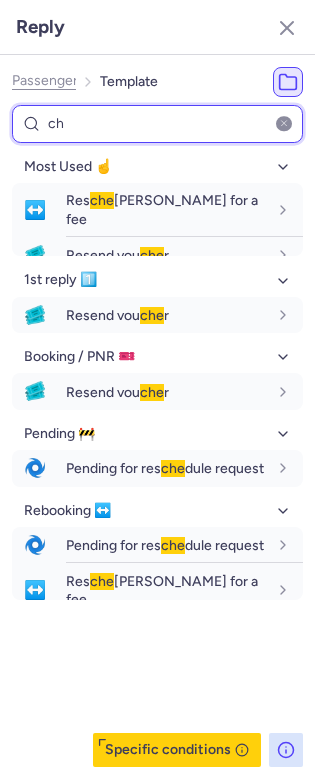 select on "en" 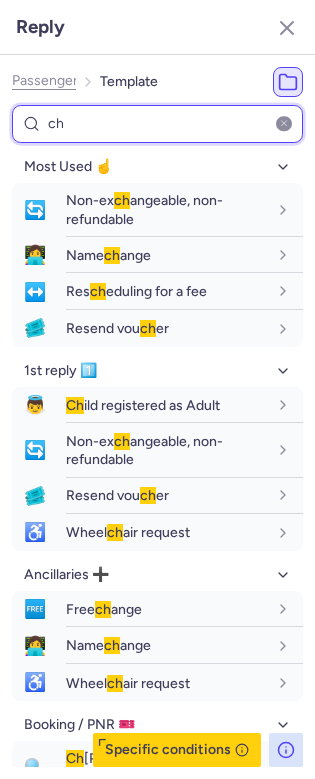 type on "c" 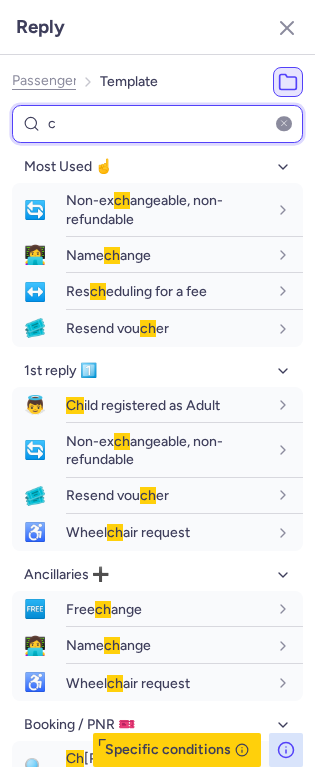 type 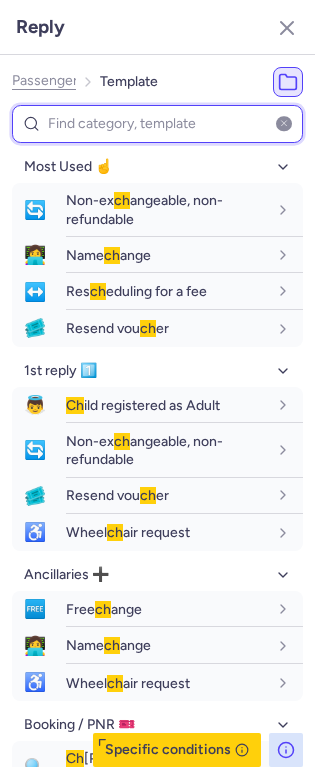 select on "en" 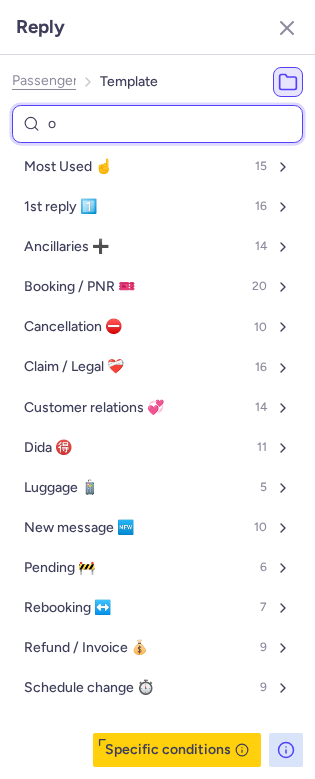 type on "on" 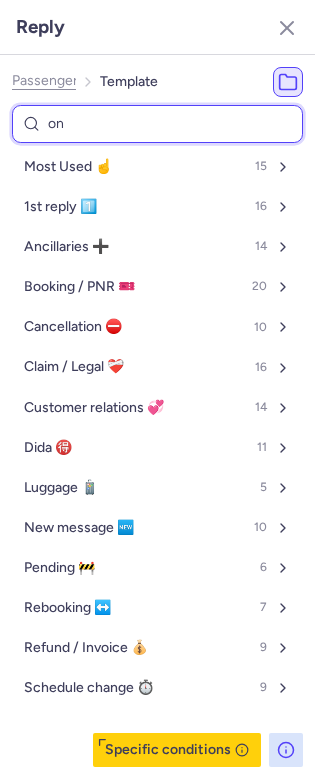 select on "en" 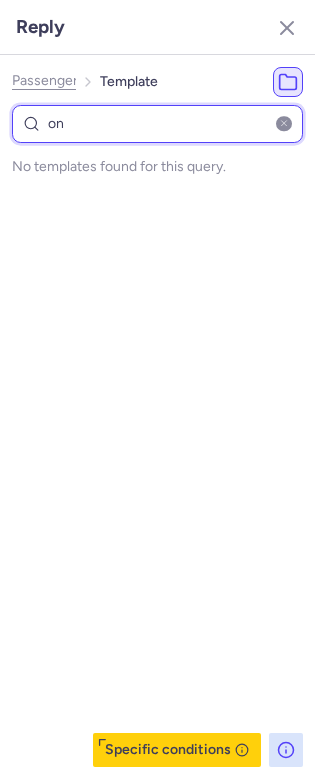 type on "o" 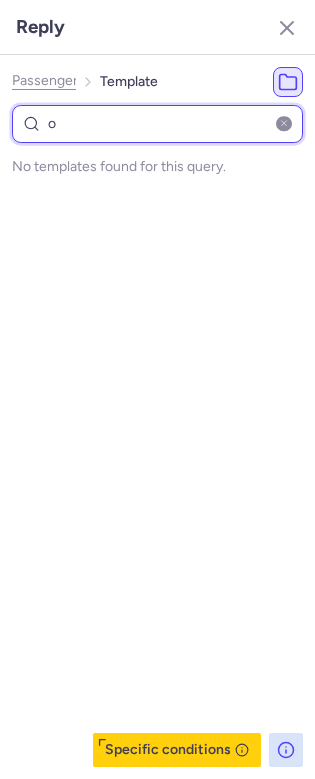 type 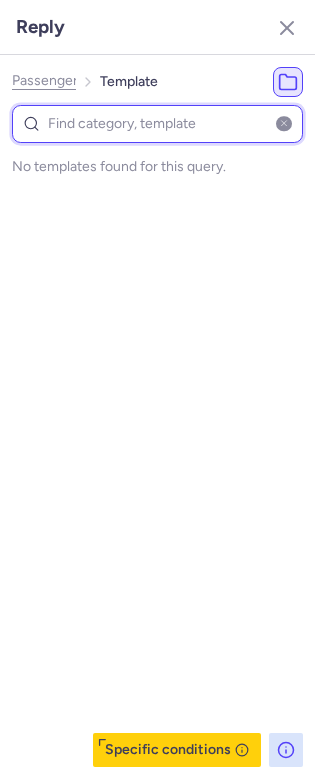 select on "en" 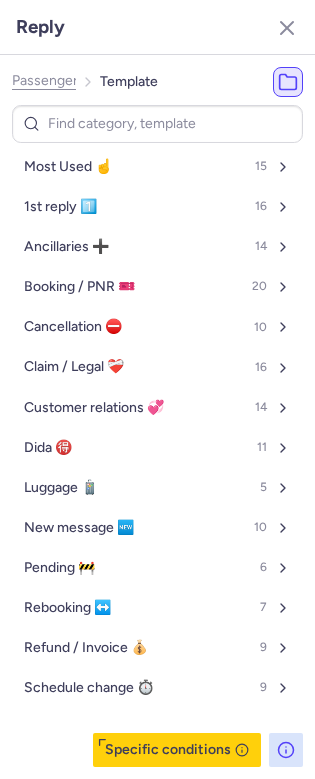 click on "Reply" at bounding box center (157, 27) 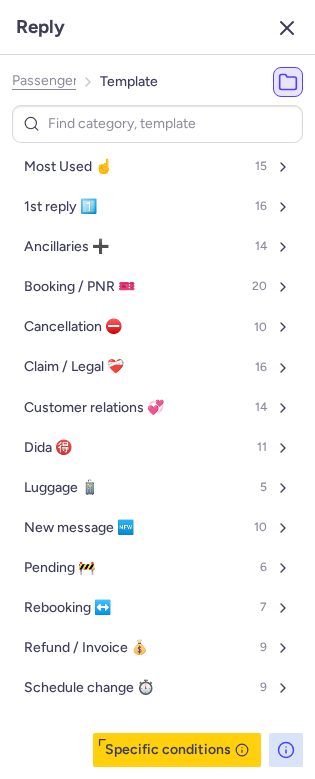 click 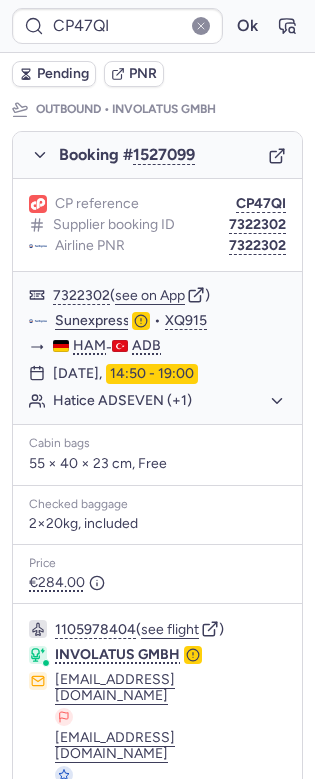 scroll, scrollTop: 263, scrollLeft: 0, axis: vertical 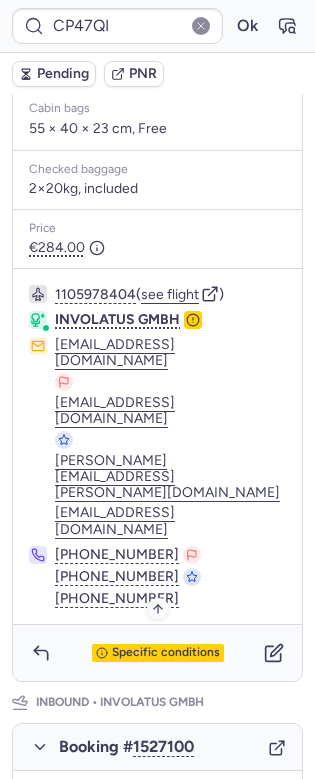 click on "Specific conditions" at bounding box center (166, 653) 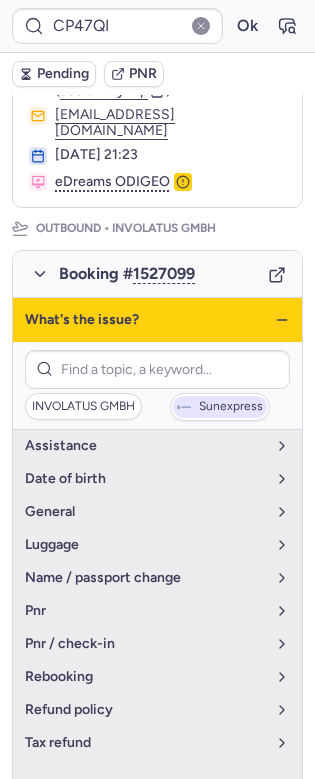 click on "Sunexpress" at bounding box center [231, 407] 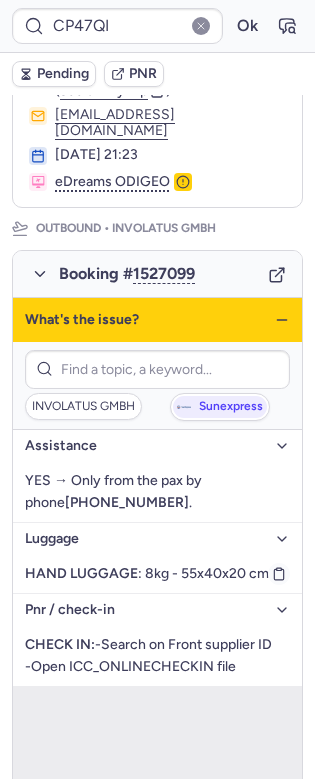 click on "HAND LUGGAGE  : 8kg - 55x40x20 cm" at bounding box center [147, 573] 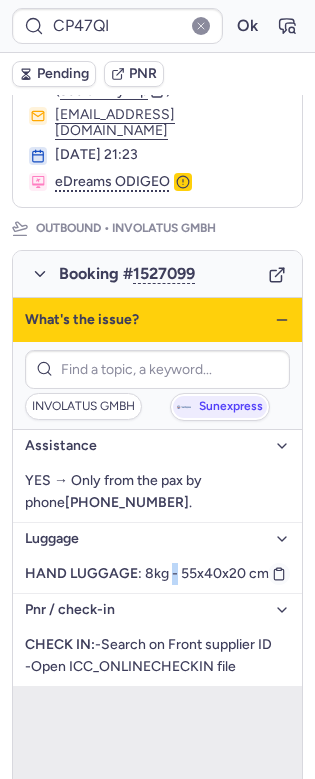 click on "HAND LUGGAGE  : 8kg - 55x40x20 cm" at bounding box center (147, 573) 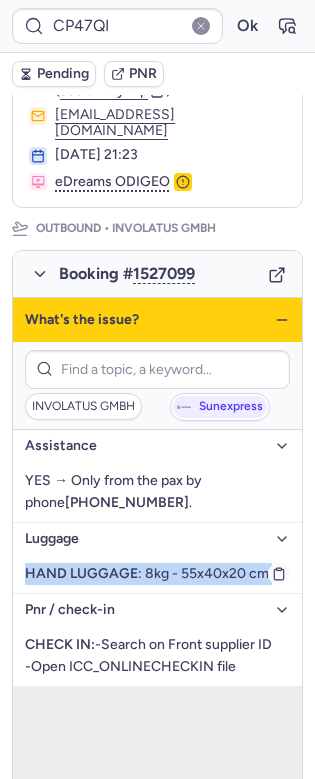 click on "HAND LUGGAGE  : 8kg - 55x40x20 cm" at bounding box center (147, 573) 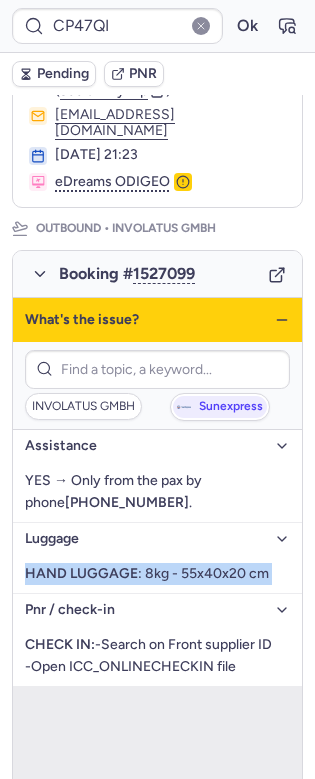 click 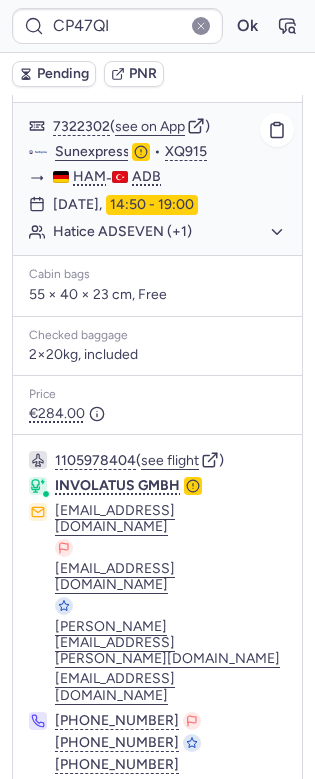 scroll, scrollTop: 1212, scrollLeft: 0, axis: vertical 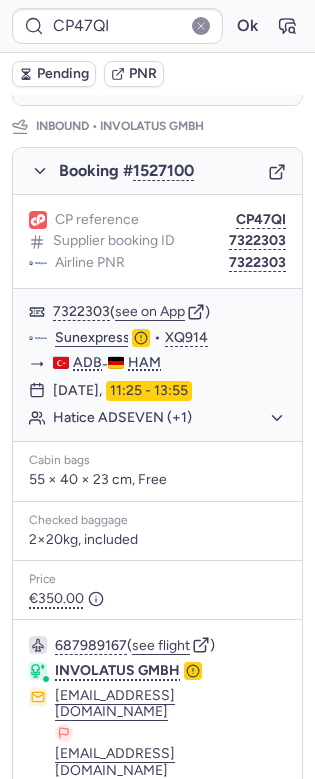 click on "Specific conditions" at bounding box center (166, 1004) 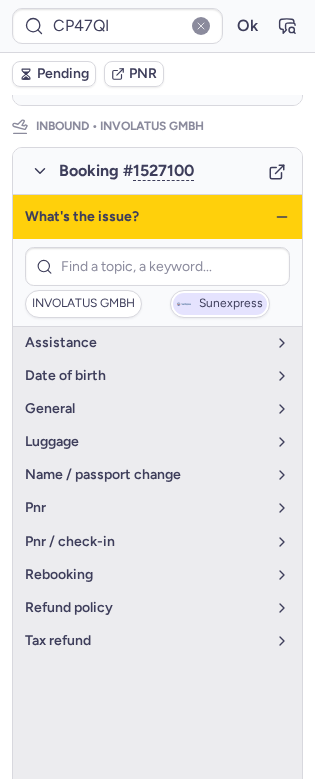 click on "Sunexpress" at bounding box center (220, 304) 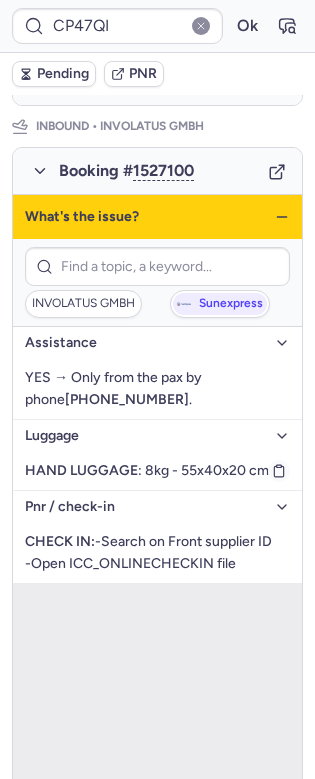 click on "HAND LUGGAGE" at bounding box center [81, 470] 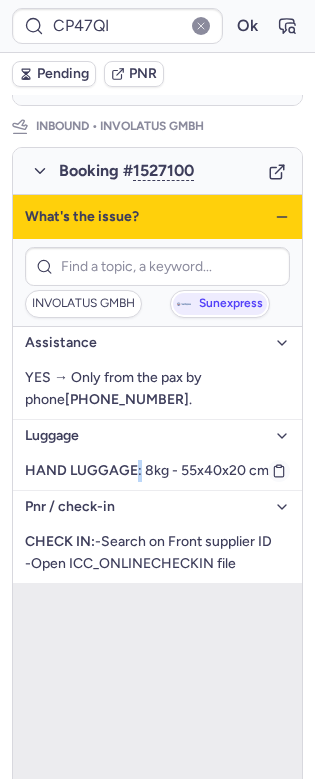 click on "HAND LUGGAGE" at bounding box center (81, 470) 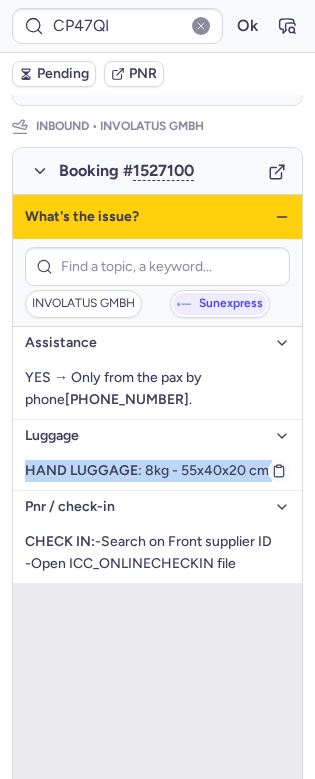 click on "HAND LUGGAGE" at bounding box center [81, 470] 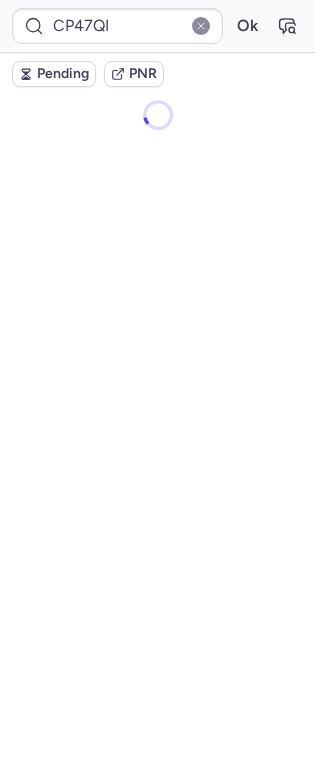 scroll, scrollTop: 0, scrollLeft: 0, axis: both 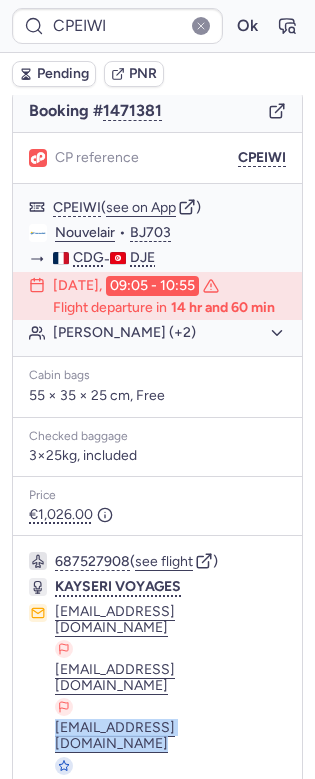 drag, startPoint x: 245, startPoint y: 632, endPoint x: 53, endPoint y: 639, distance: 192.12756 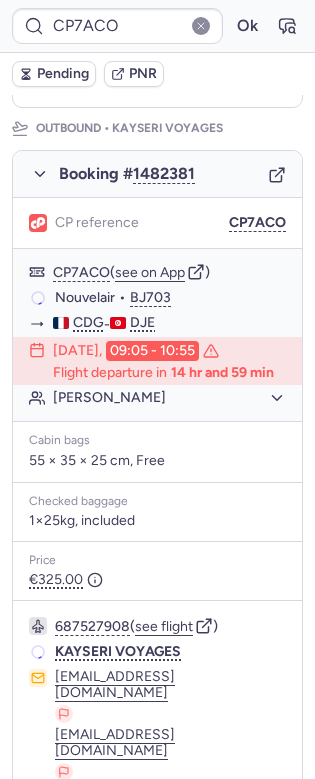 scroll, scrollTop: 280, scrollLeft: 0, axis: vertical 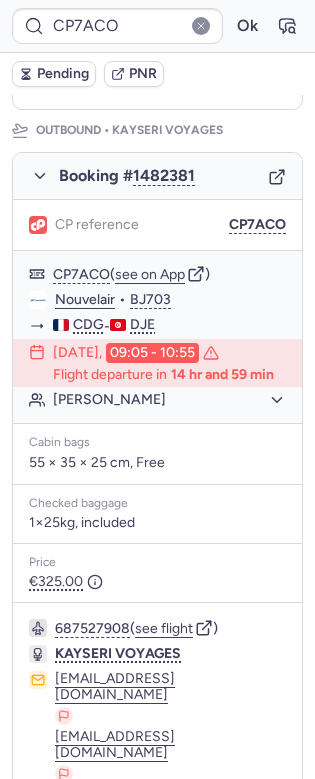 type on "CP8GJW" 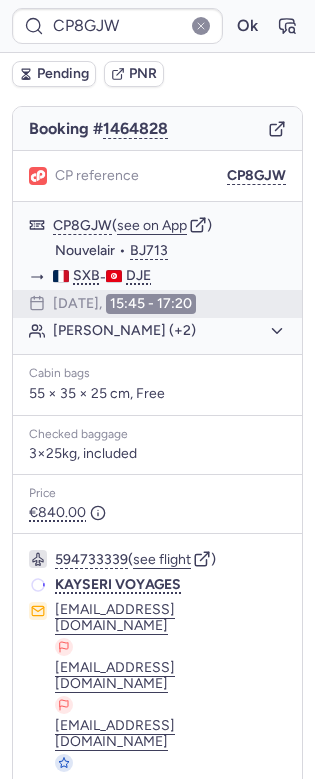 scroll, scrollTop: 201, scrollLeft: 0, axis: vertical 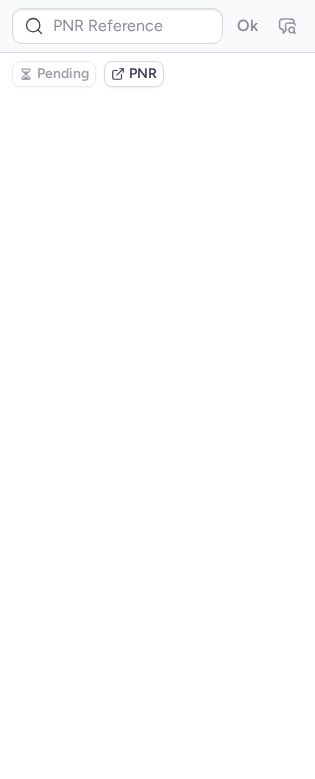 type on "CPZY3D" 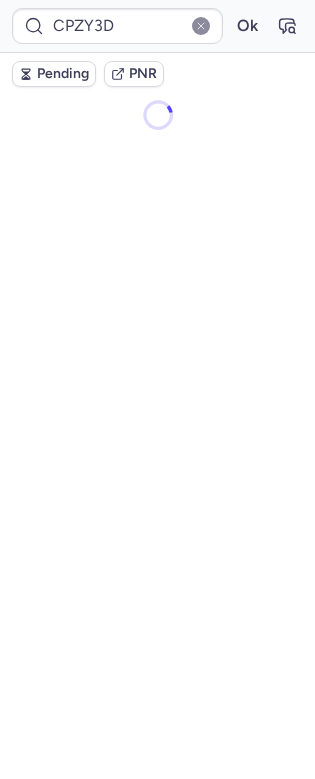 scroll, scrollTop: 0, scrollLeft: 0, axis: both 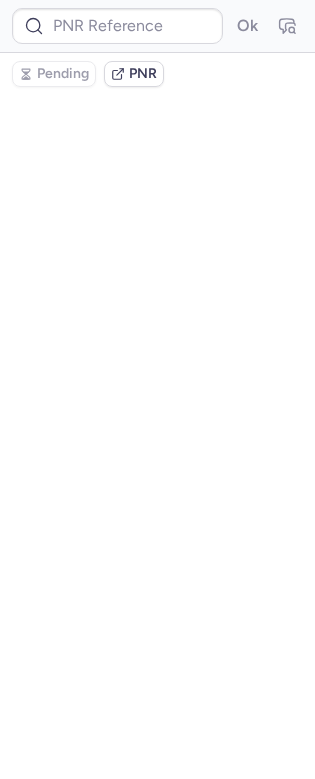 type on "CPY3BL" 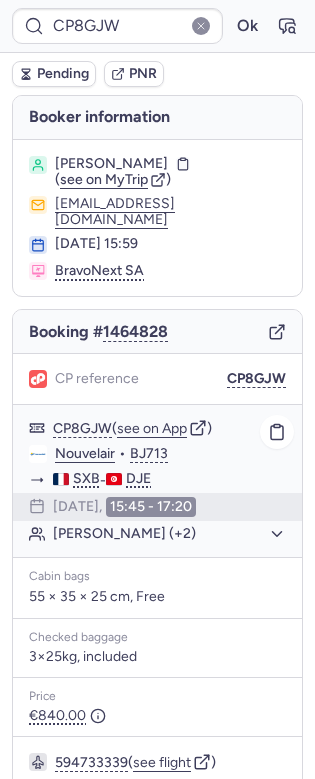 type on "0CBJ8N" 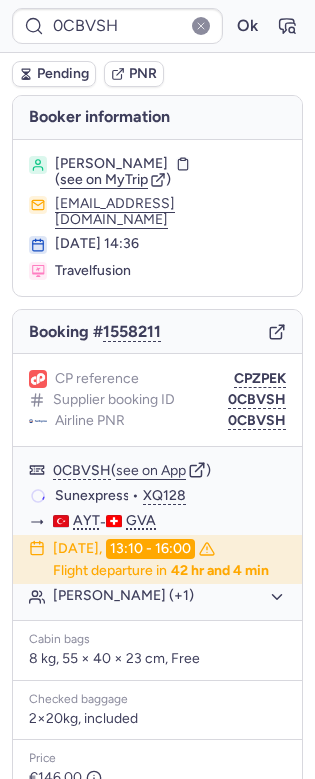 type on "CPZIOM" 